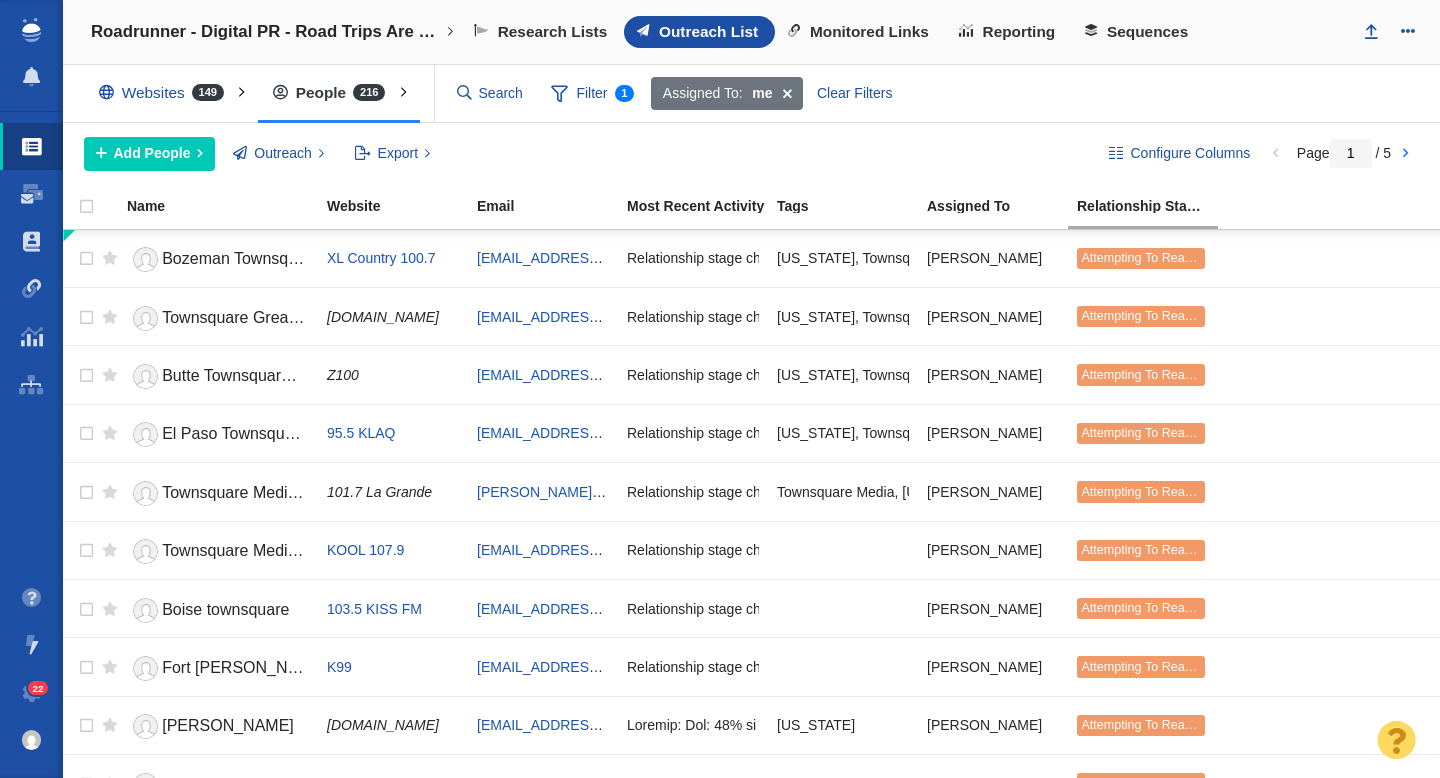 scroll, scrollTop: 0, scrollLeft: 0, axis: both 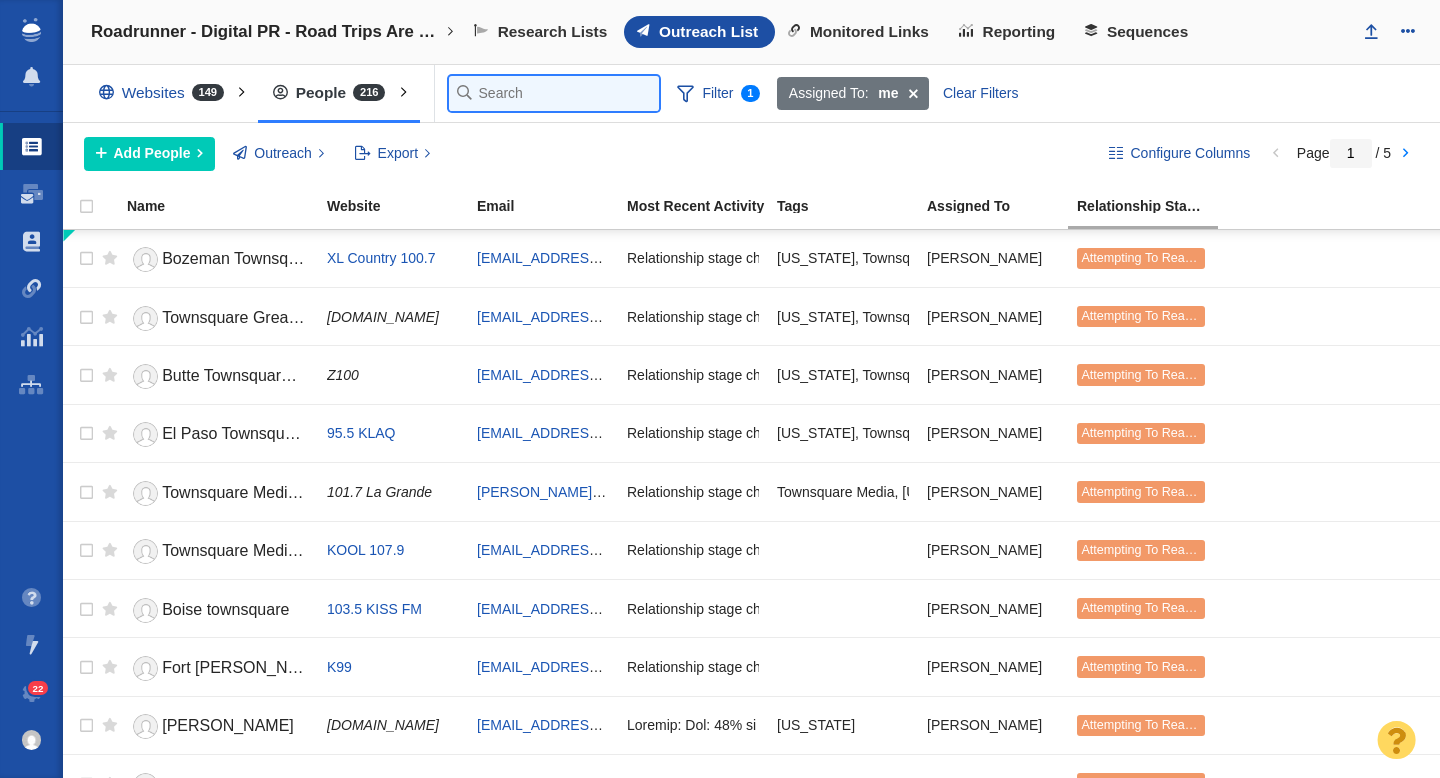 click at bounding box center (554, 93) 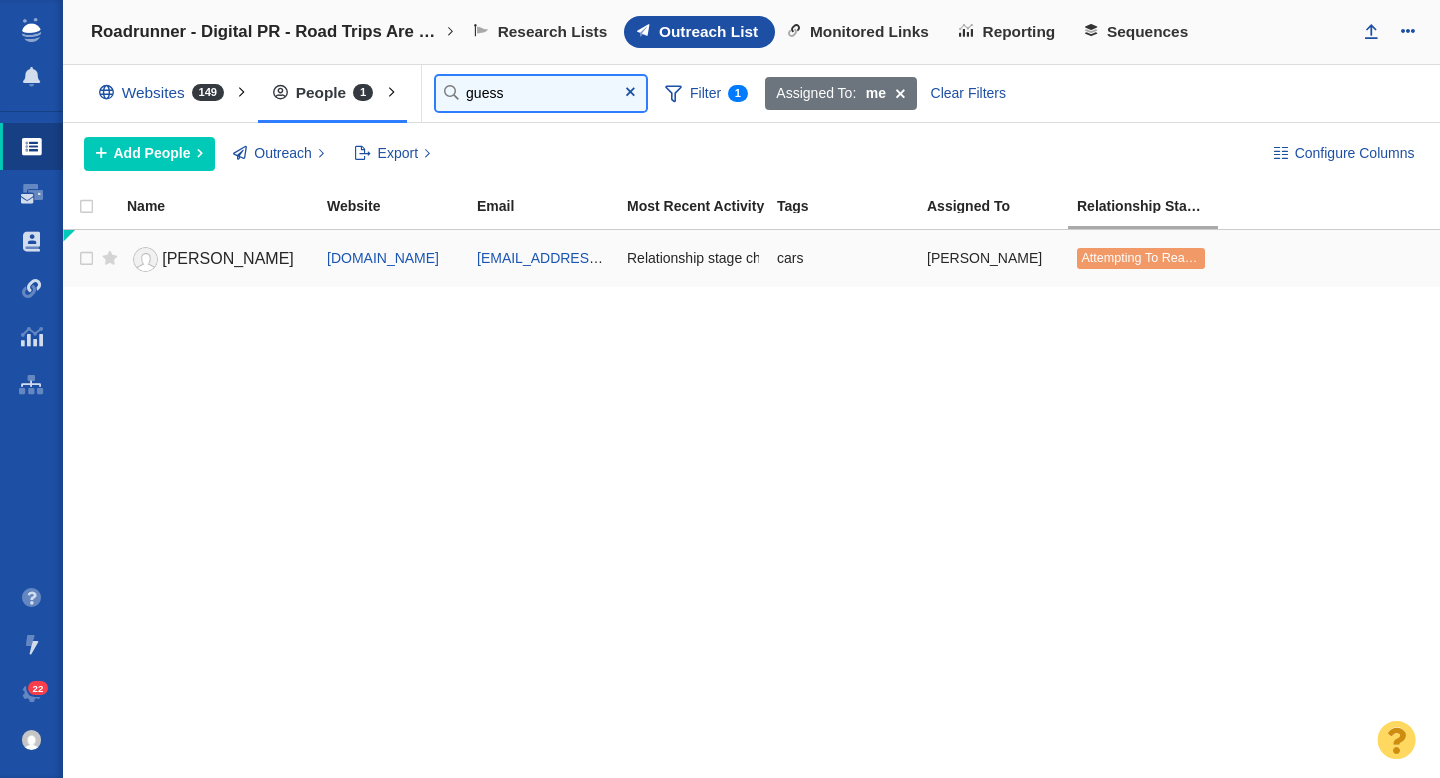 type on "guess" 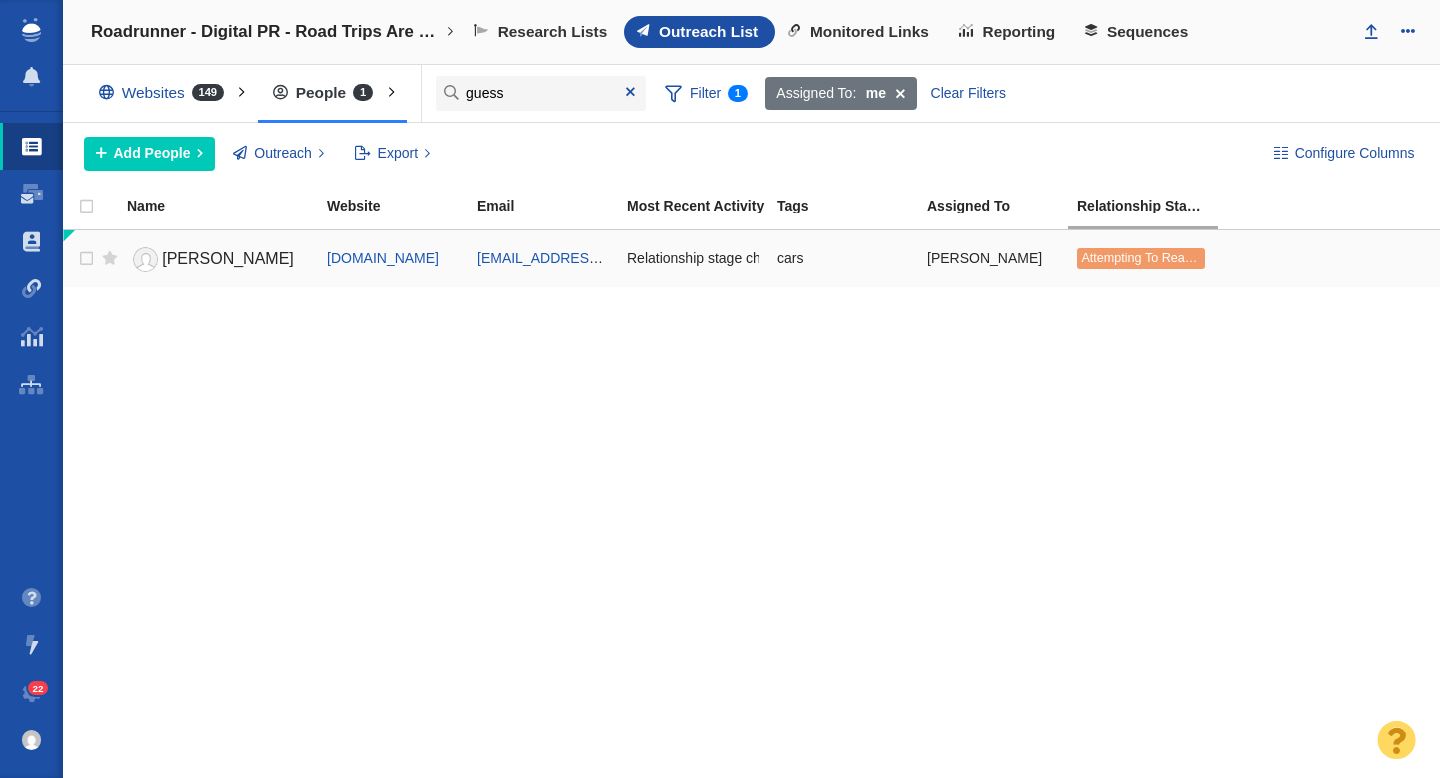 click on "Attempting To Reach (1 try)" at bounding box center (1157, 258) 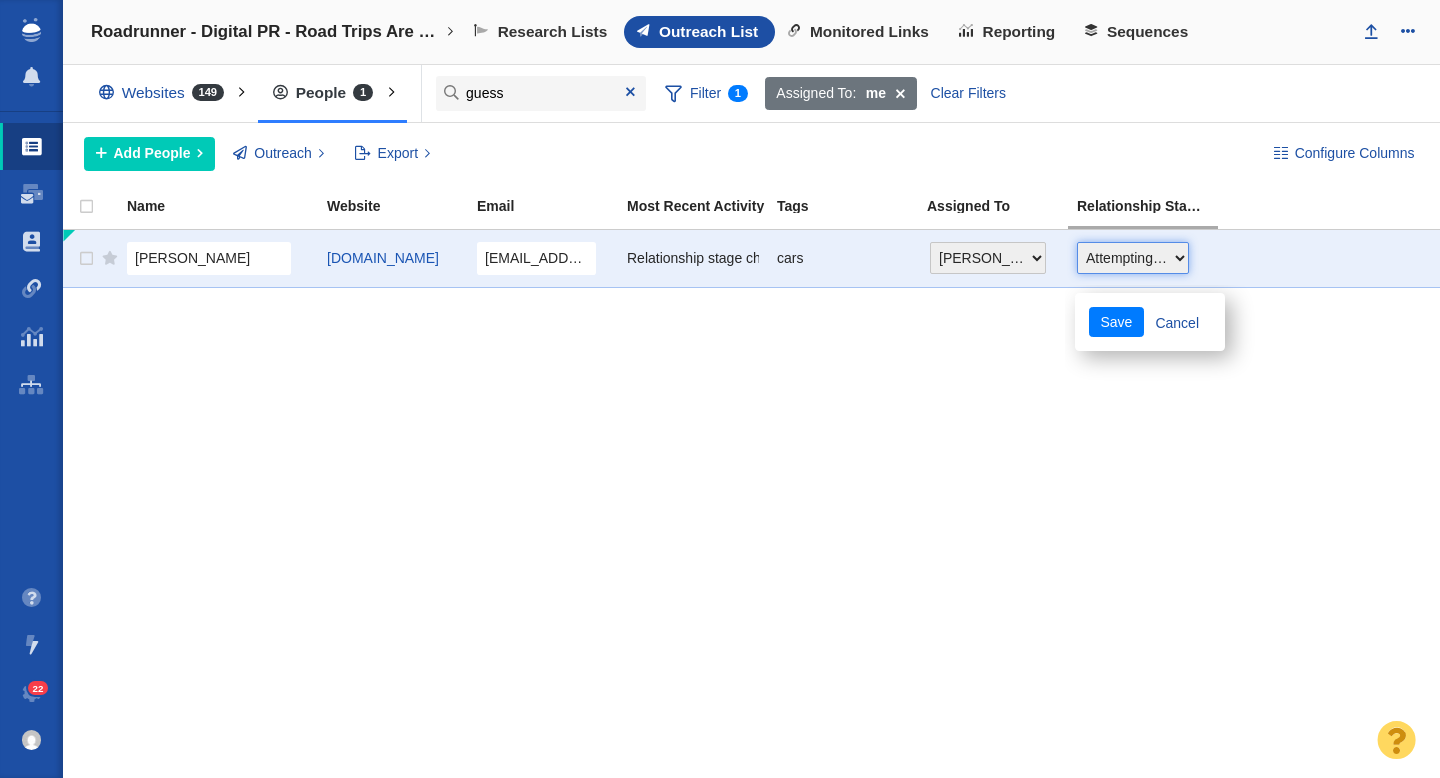 click on "Choose One
Not Started
Scheduled
Attempting To Reach
Paused
Bounce
Send Failure
Replied
In Communication
Successful Placement
Unsuccessful - No Reply
DO NOT CONTACT
Dead" at bounding box center [1133, 258] 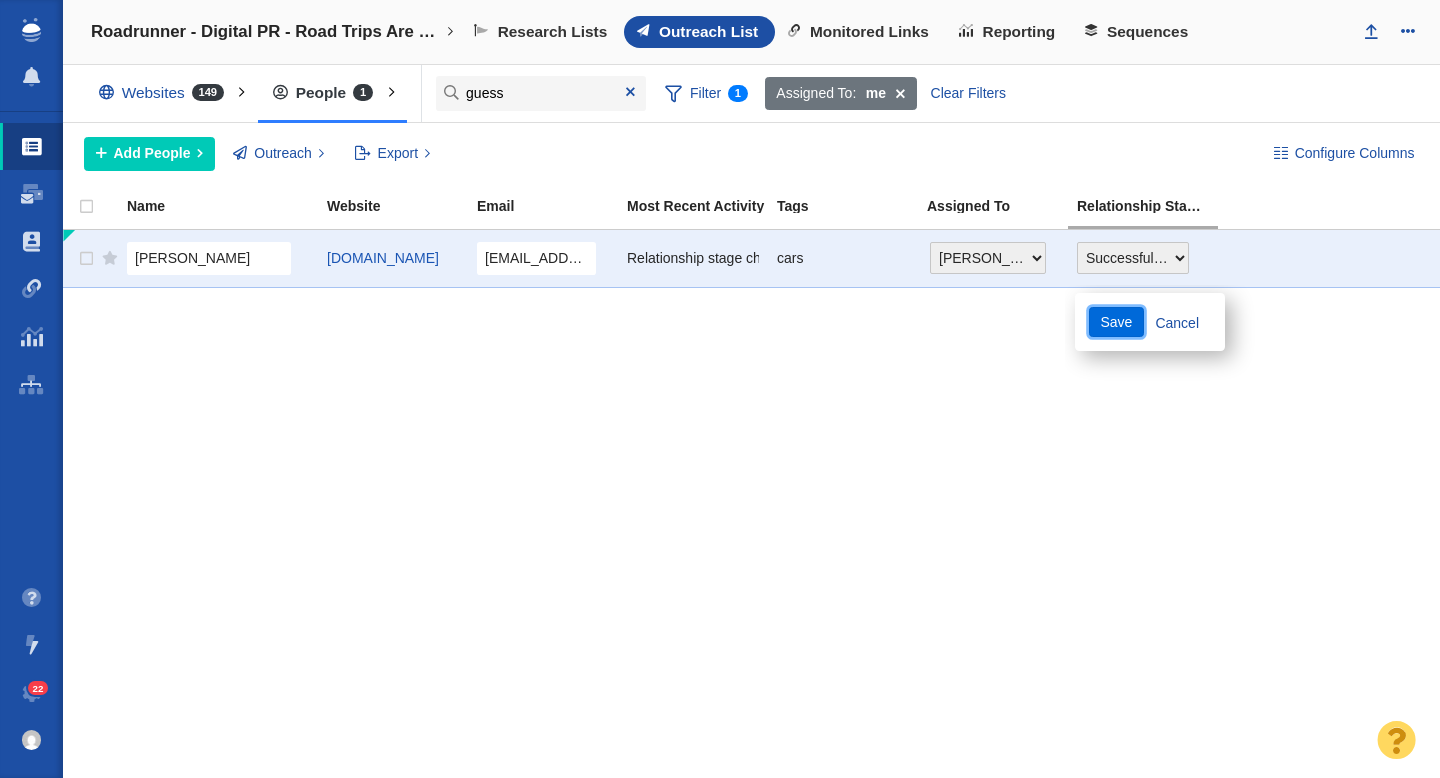 click on "Save" at bounding box center [1116, 322] 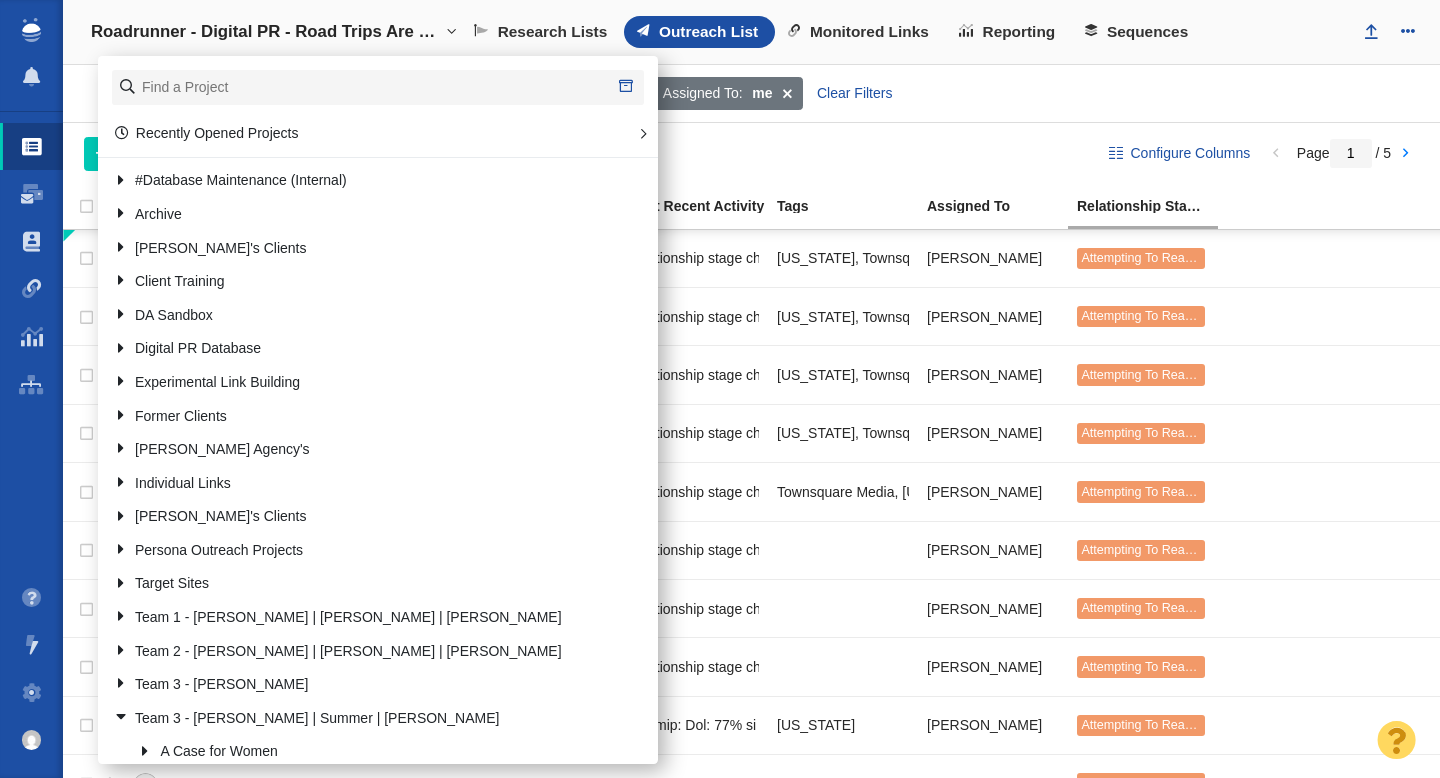 scroll, scrollTop: 0, scrollLeft: 0, axis: both 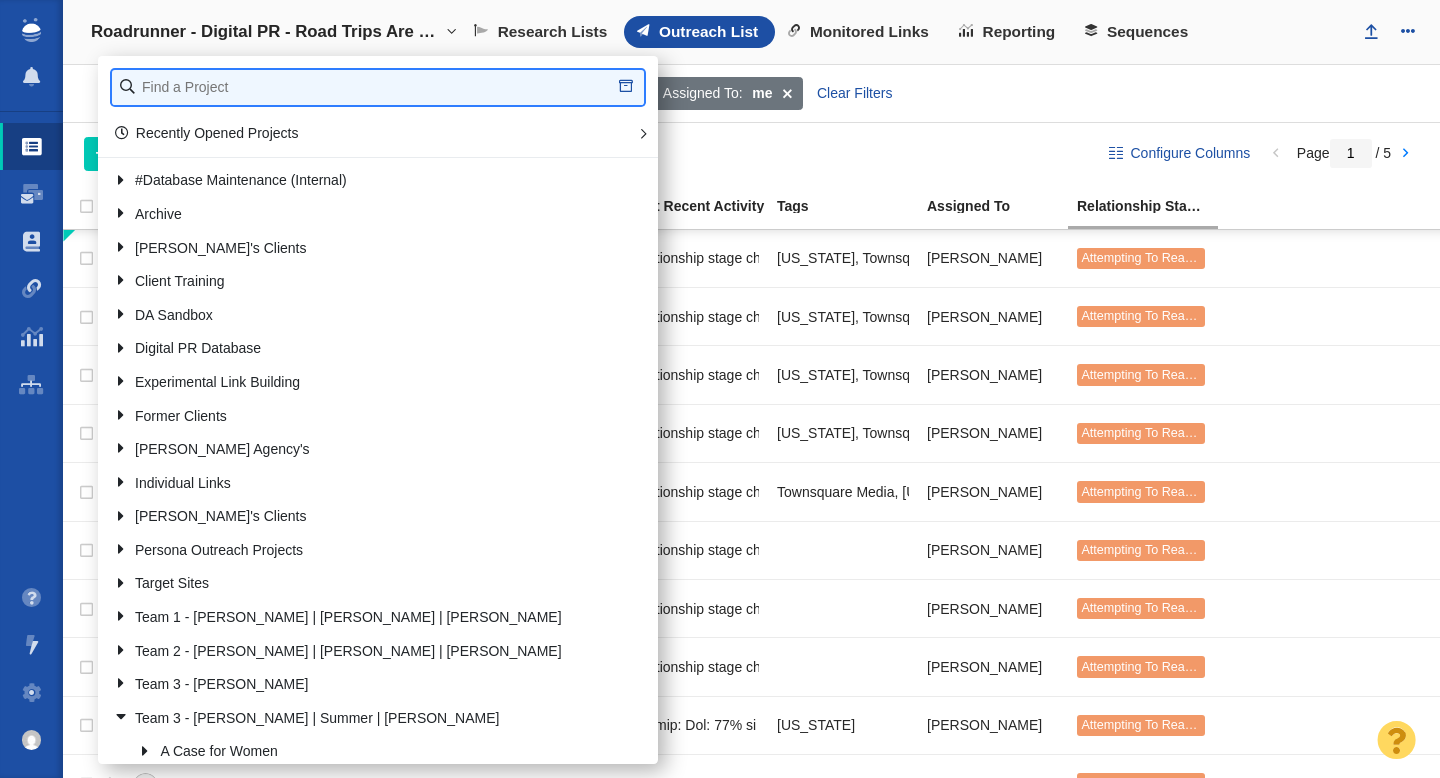 click at bounding box center (378, 87) 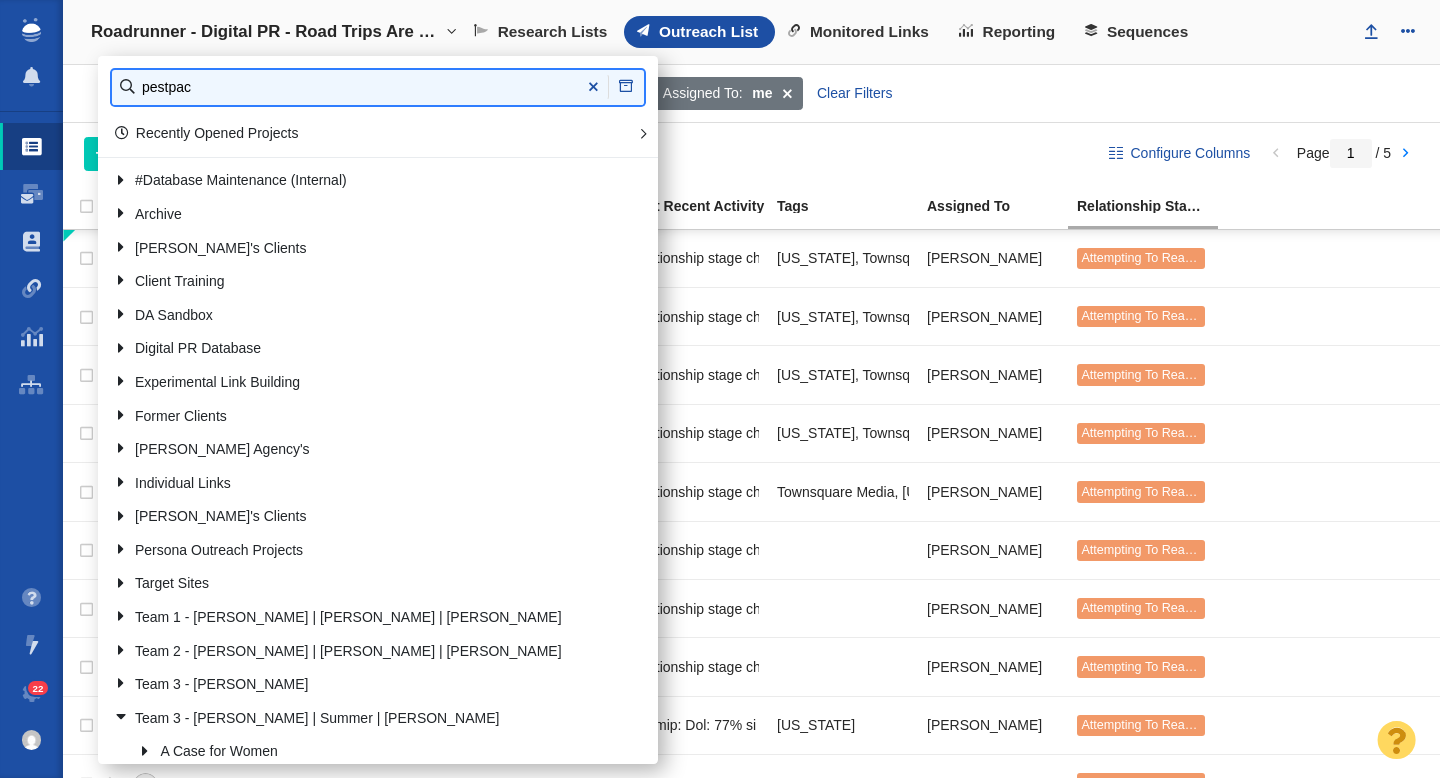 type on "pestpac" 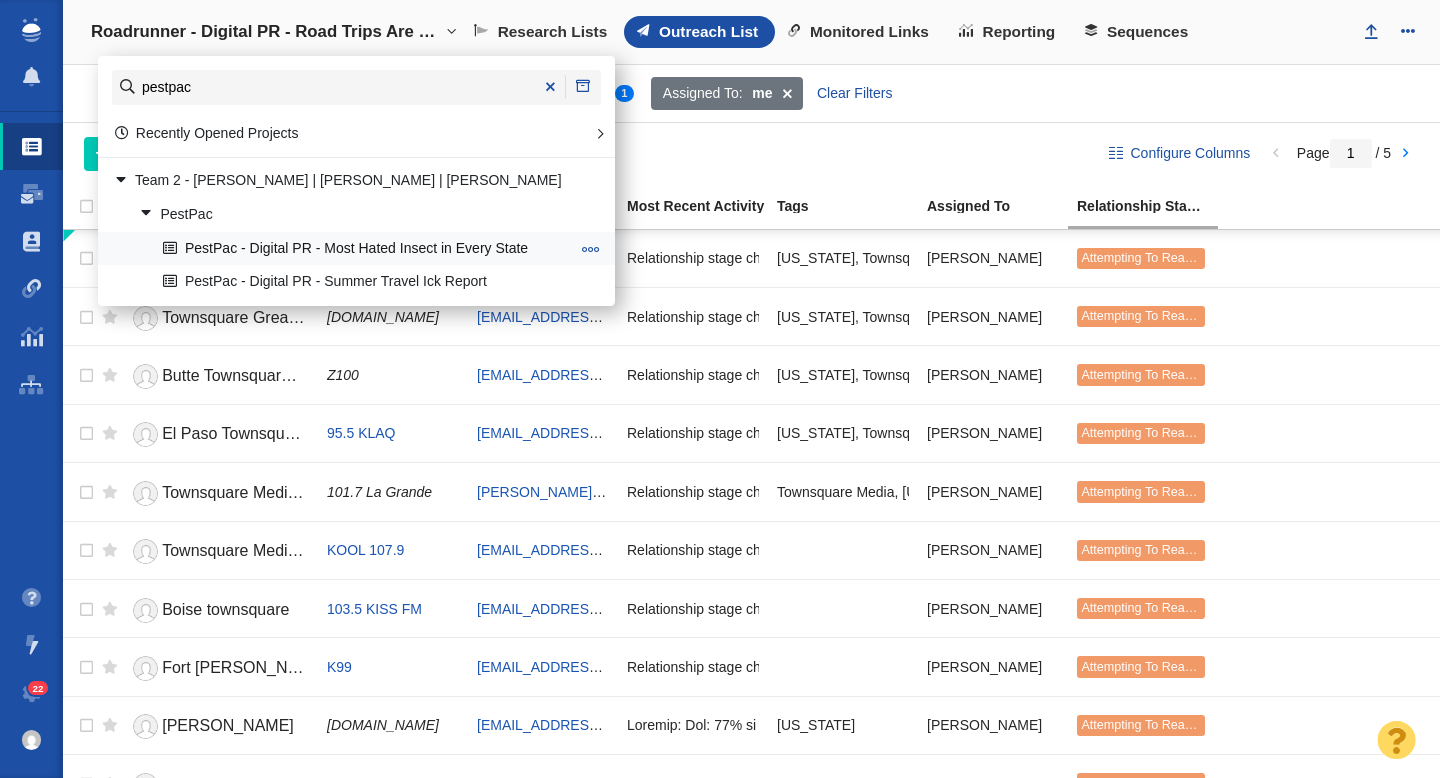 click on "PestPac - Digital PR - Most Hated Insect in Every State" at bounding box center (366, 248) 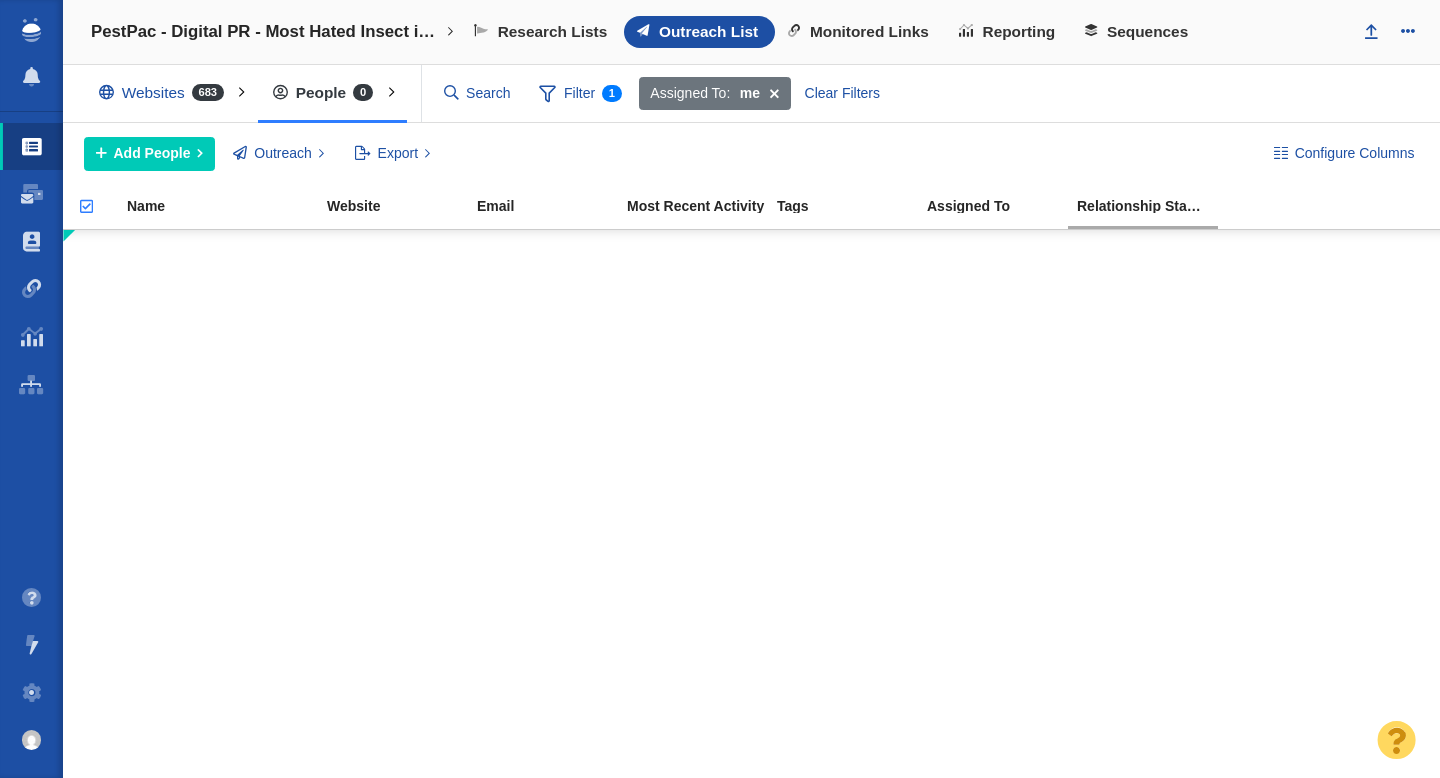 click at bounding box center (774, 94) 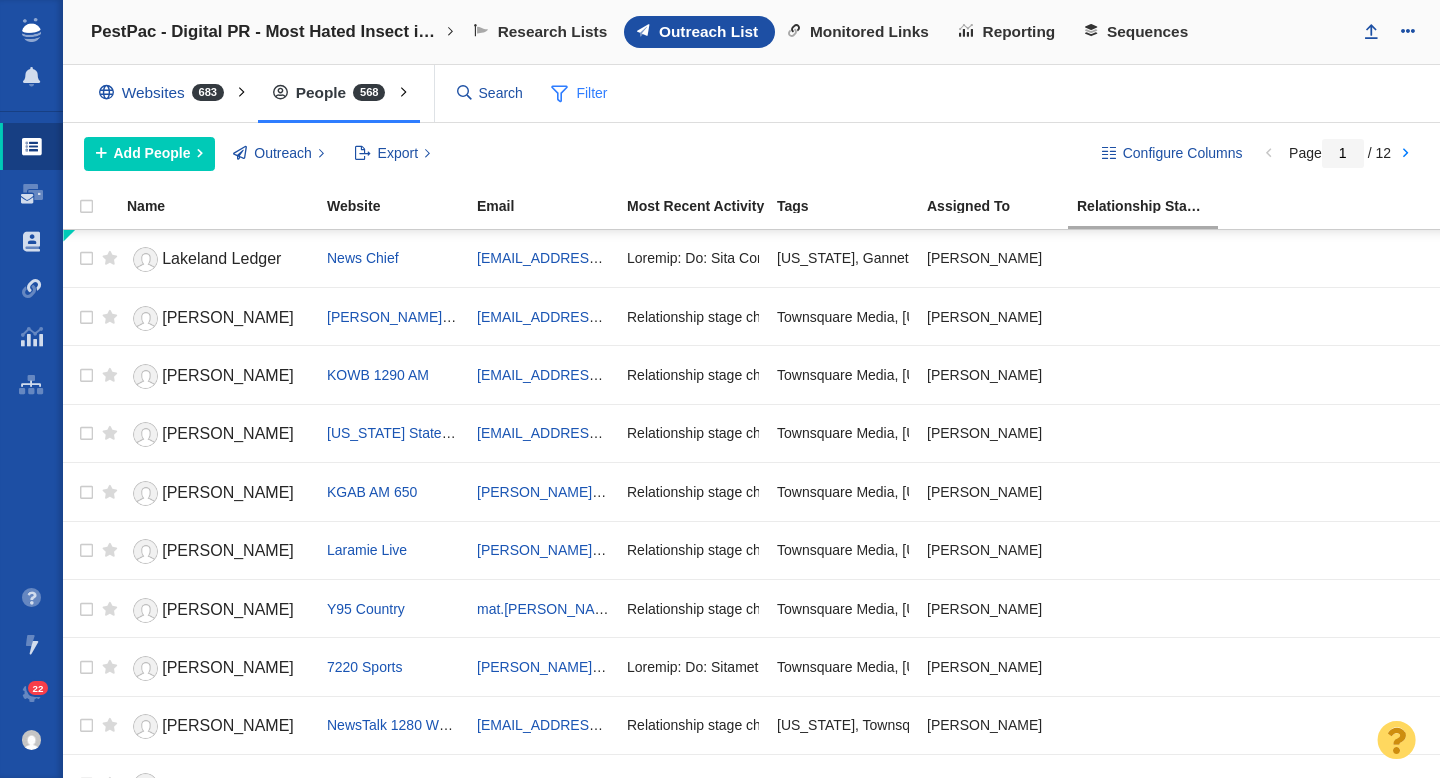 click on "Filter" at bounding box center (580, 94) 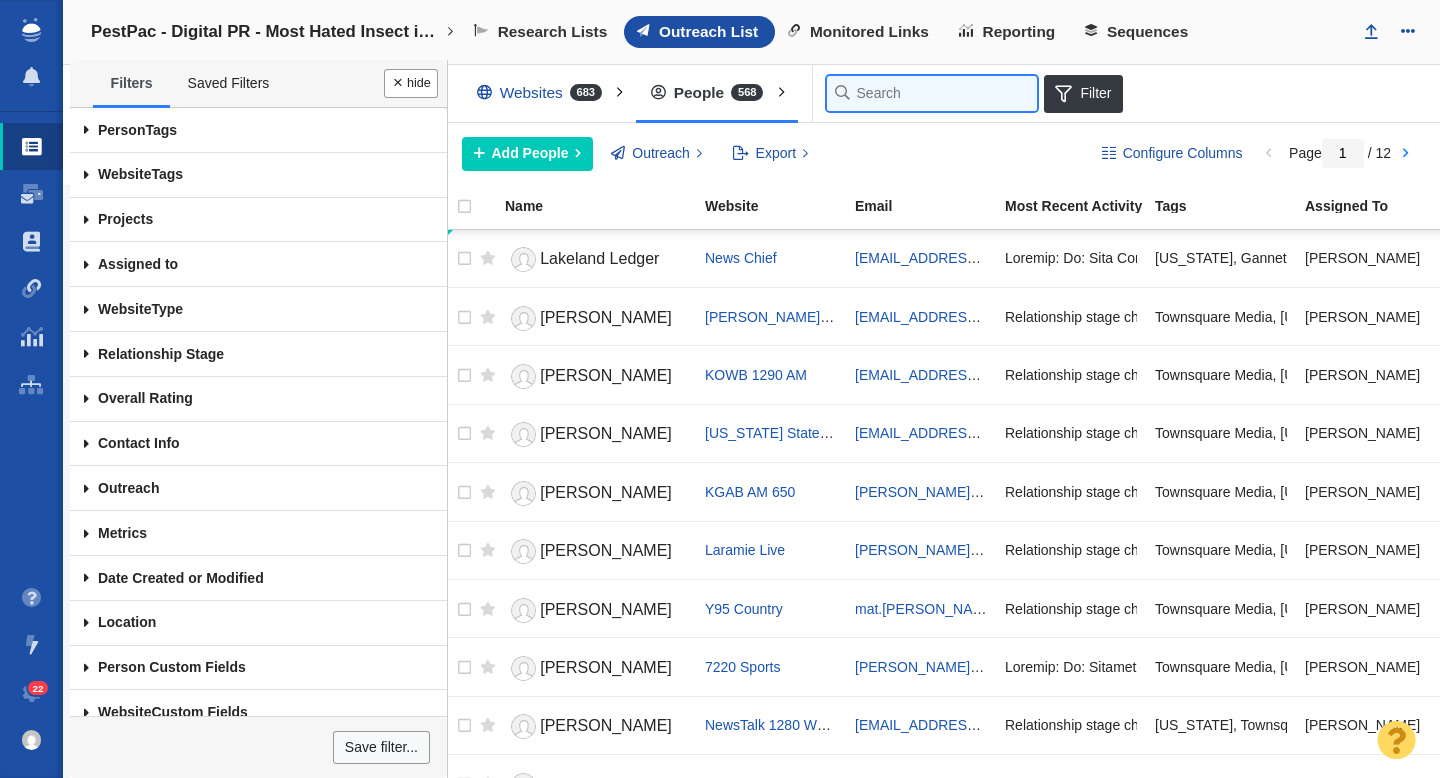 click at bounding box center (932, 93) 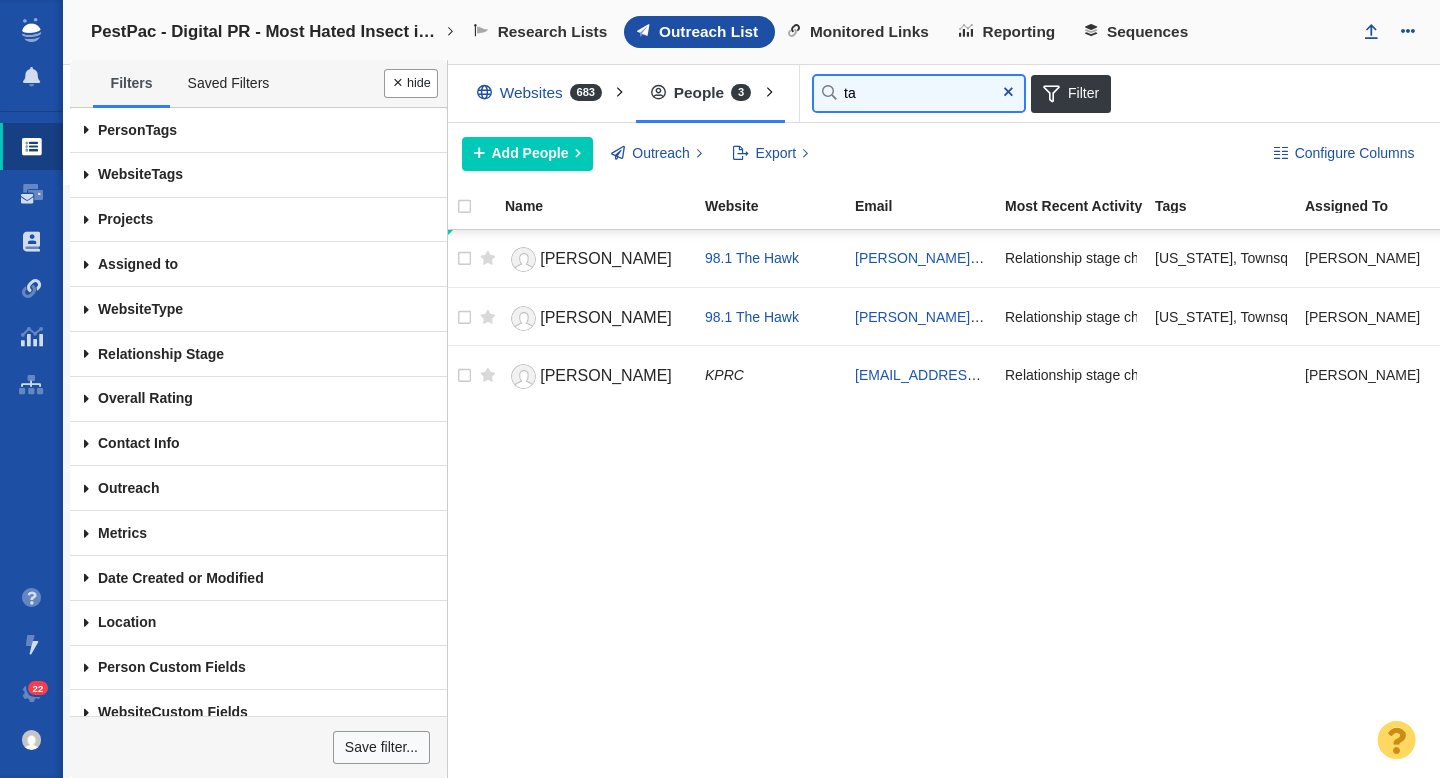 type on "t" 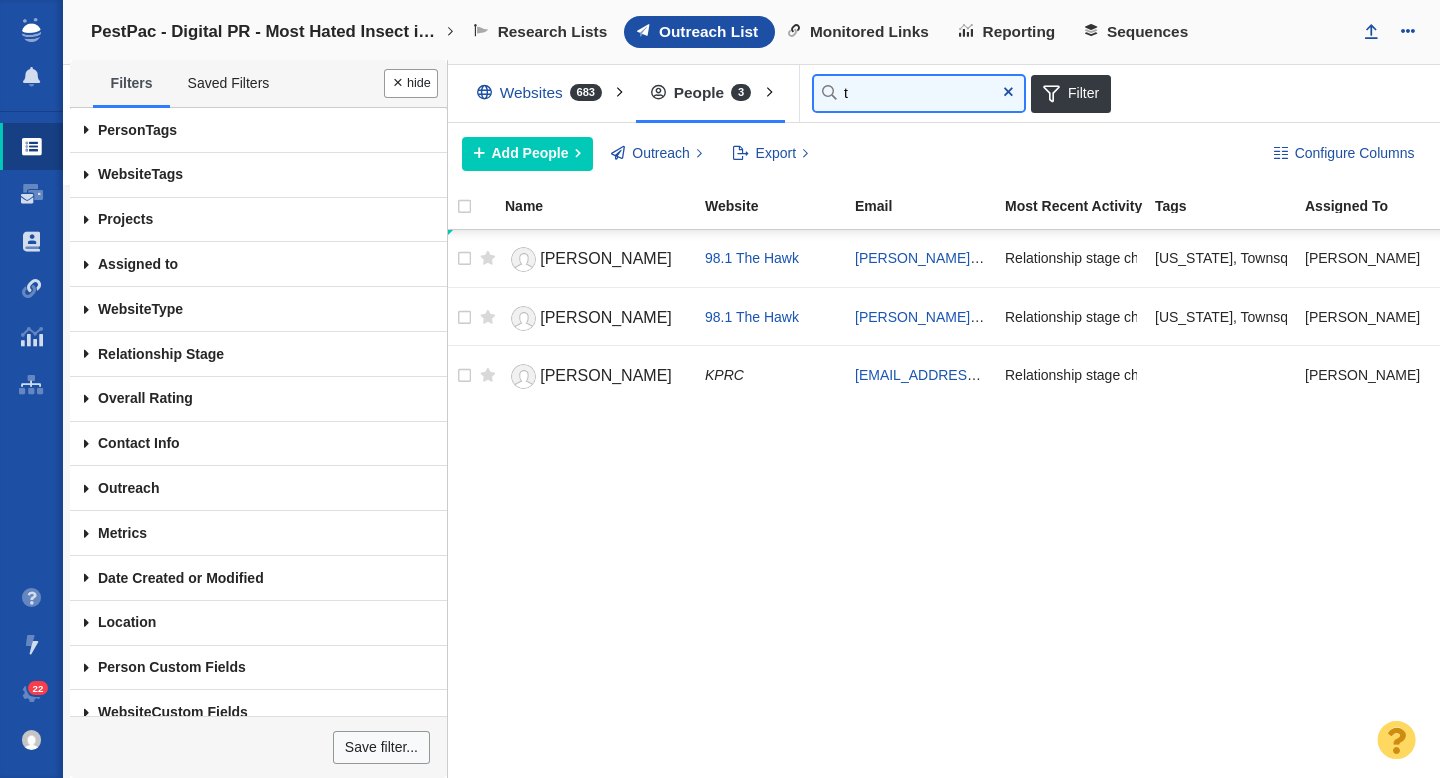 type 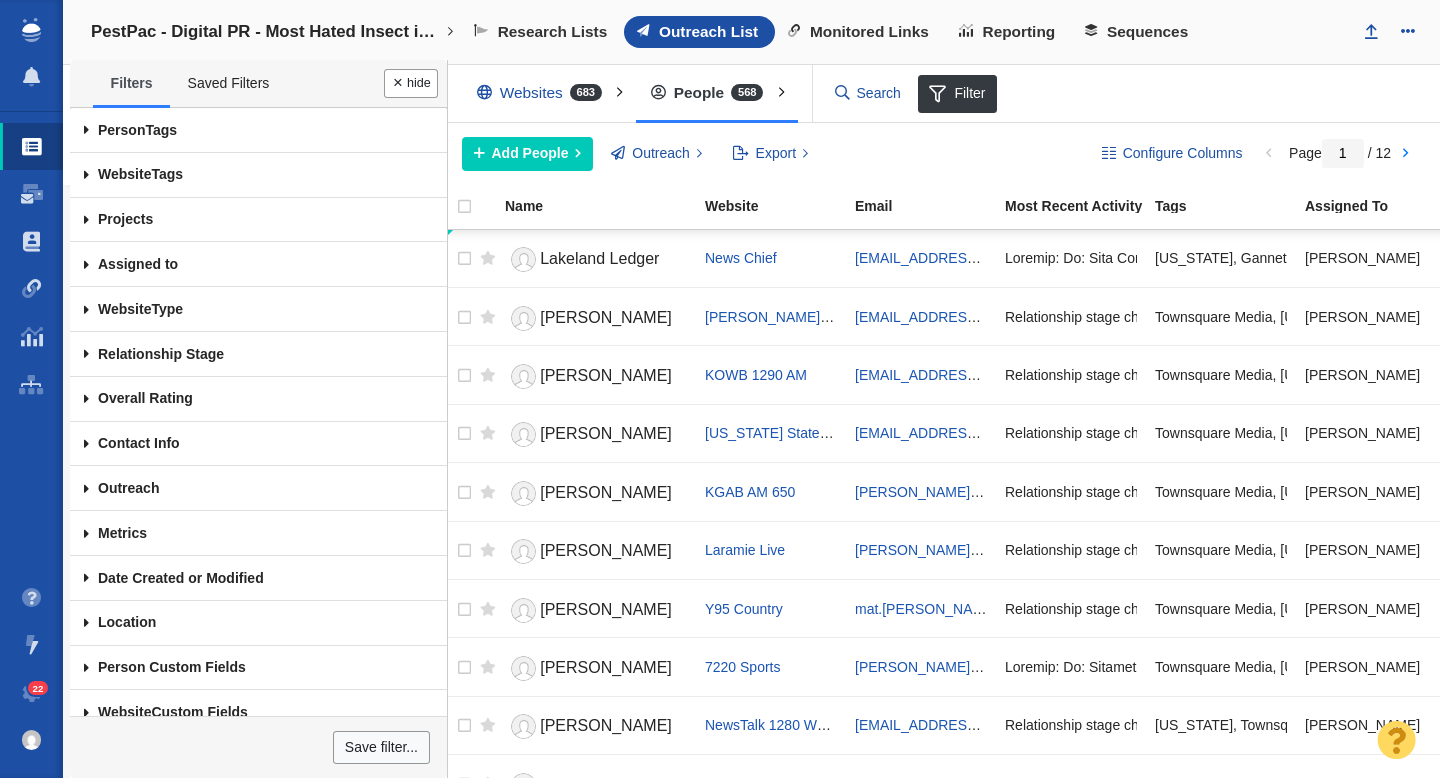 click at bounding box center (86, 264) 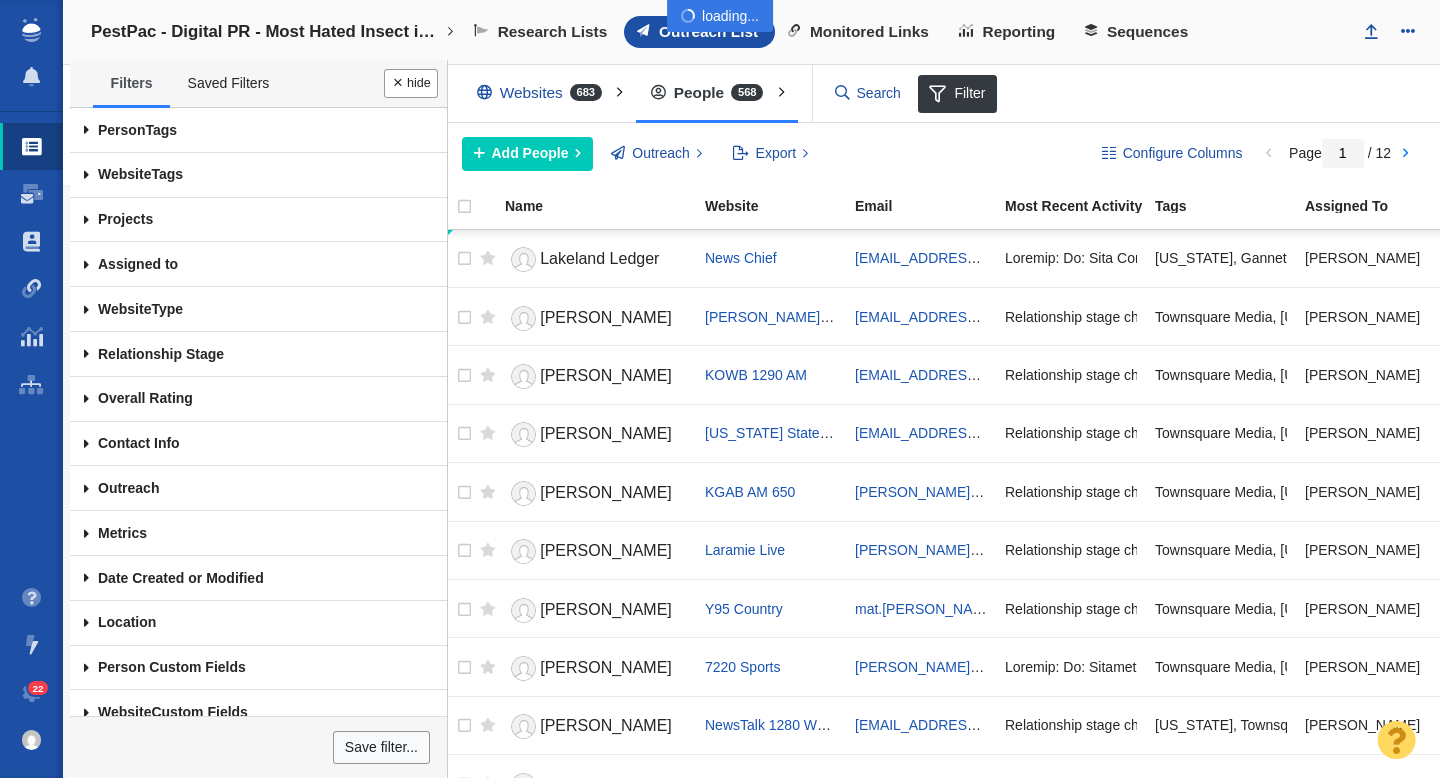 click at bounding box center (720, 389) 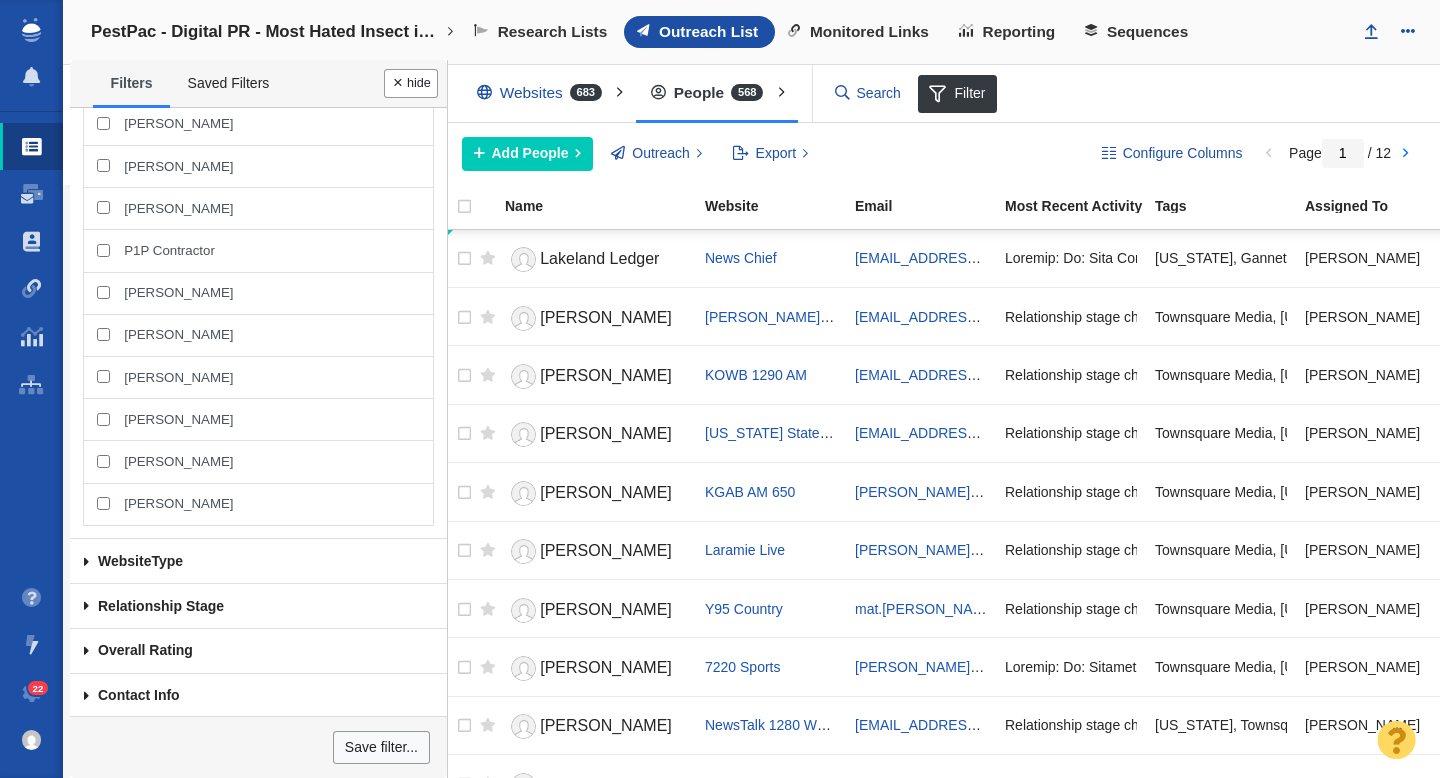 scroll, scrollTop: 1249, scrollLeft: 0, axis: vertical 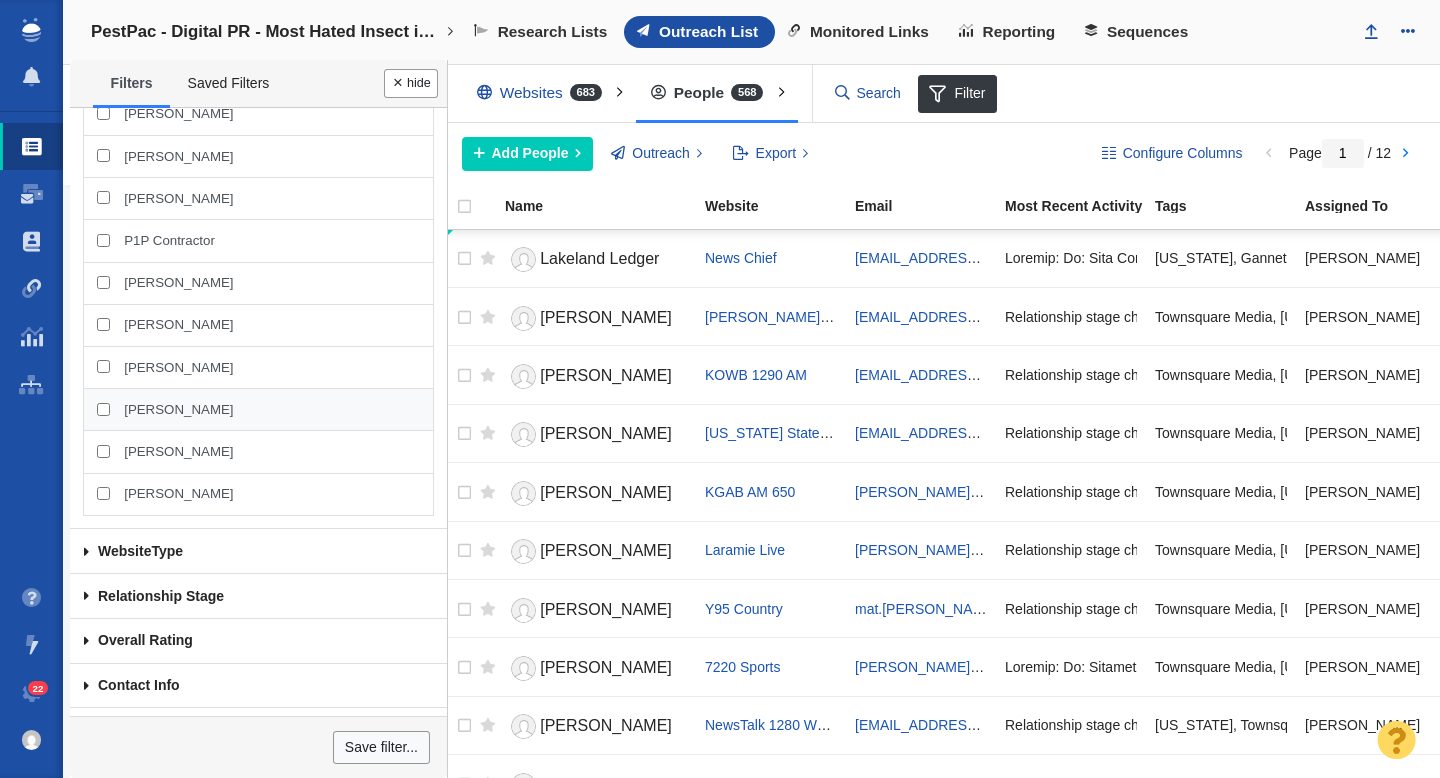 click on "[PERSON_NAME]" at bounding box center [178, 410] 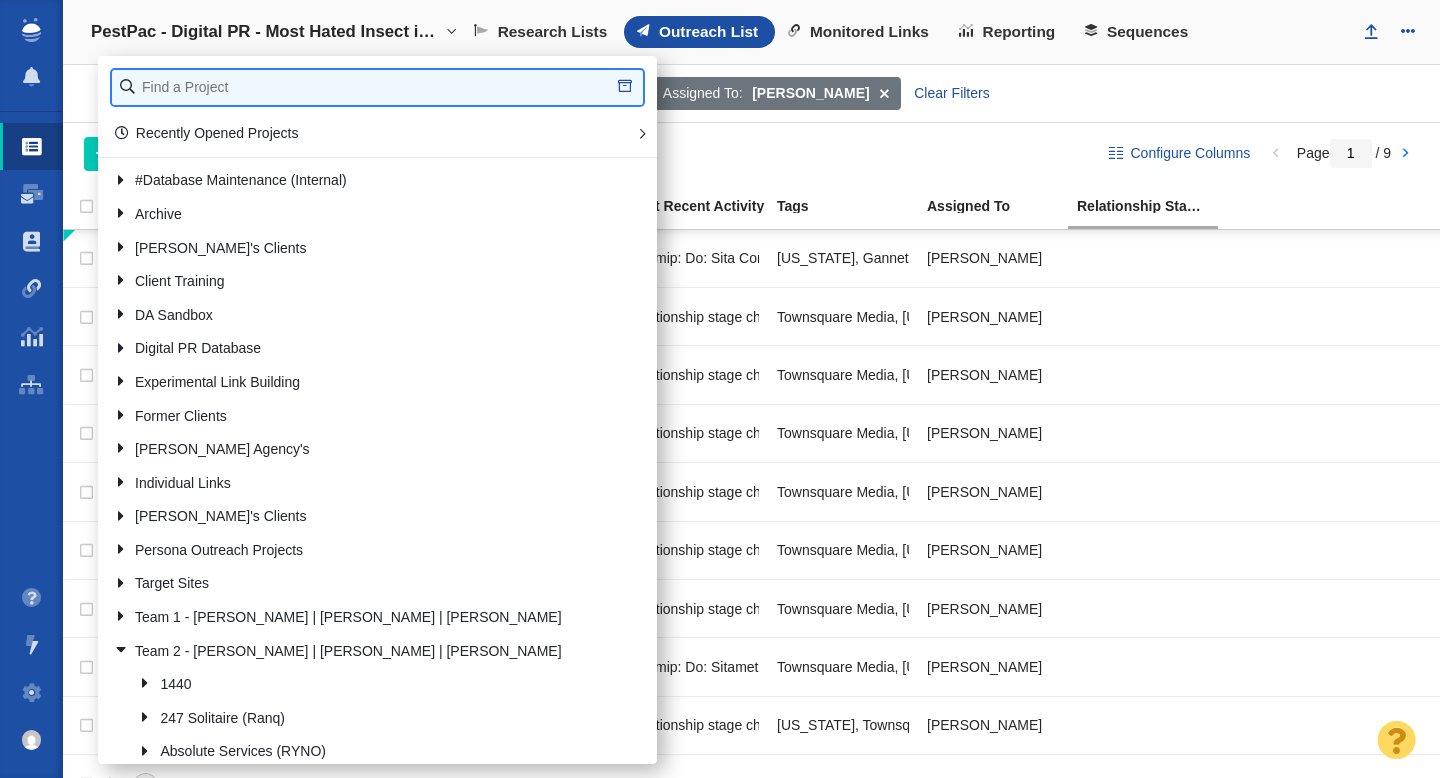 click at bounding box center (377, 87) 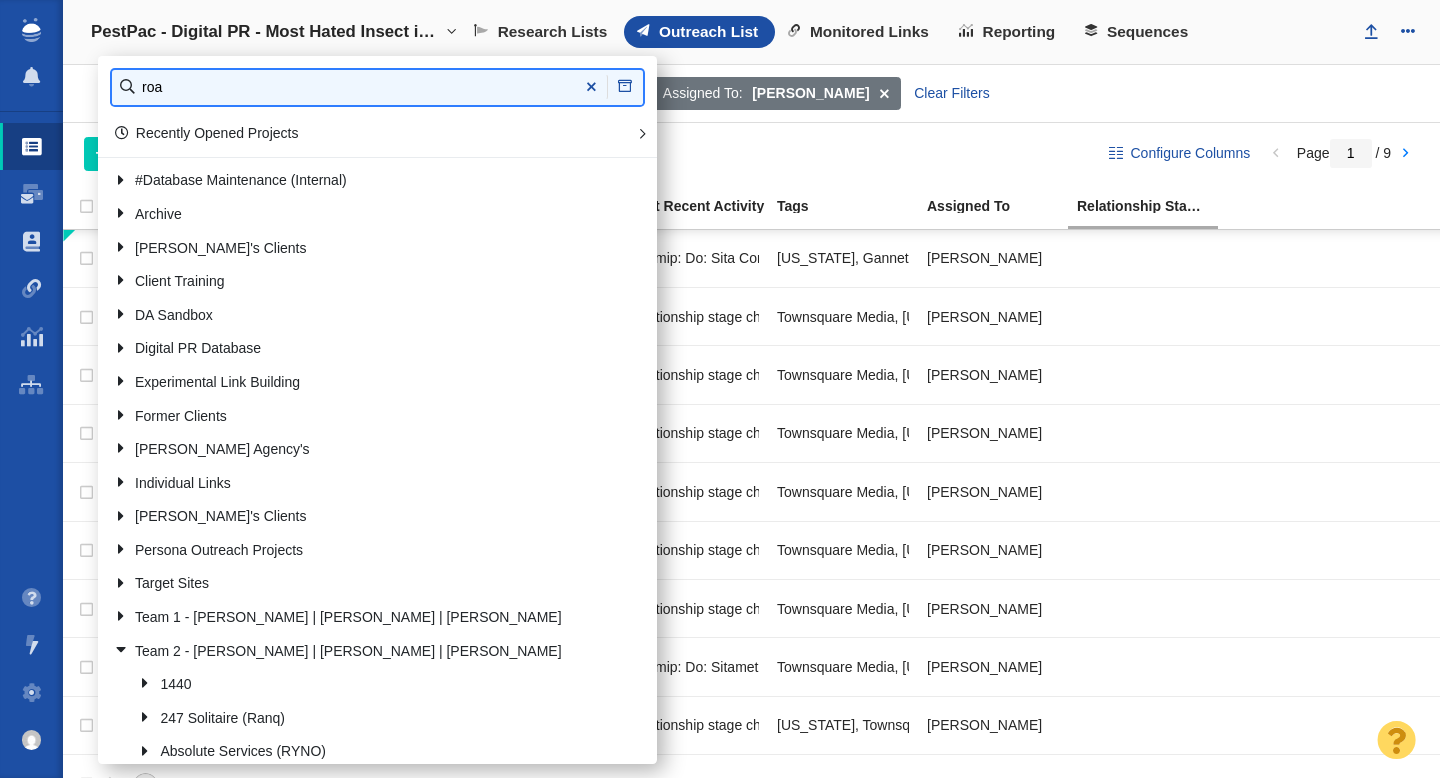 scroll, scrollTop: 0, scrollLeft: 0, axis: both 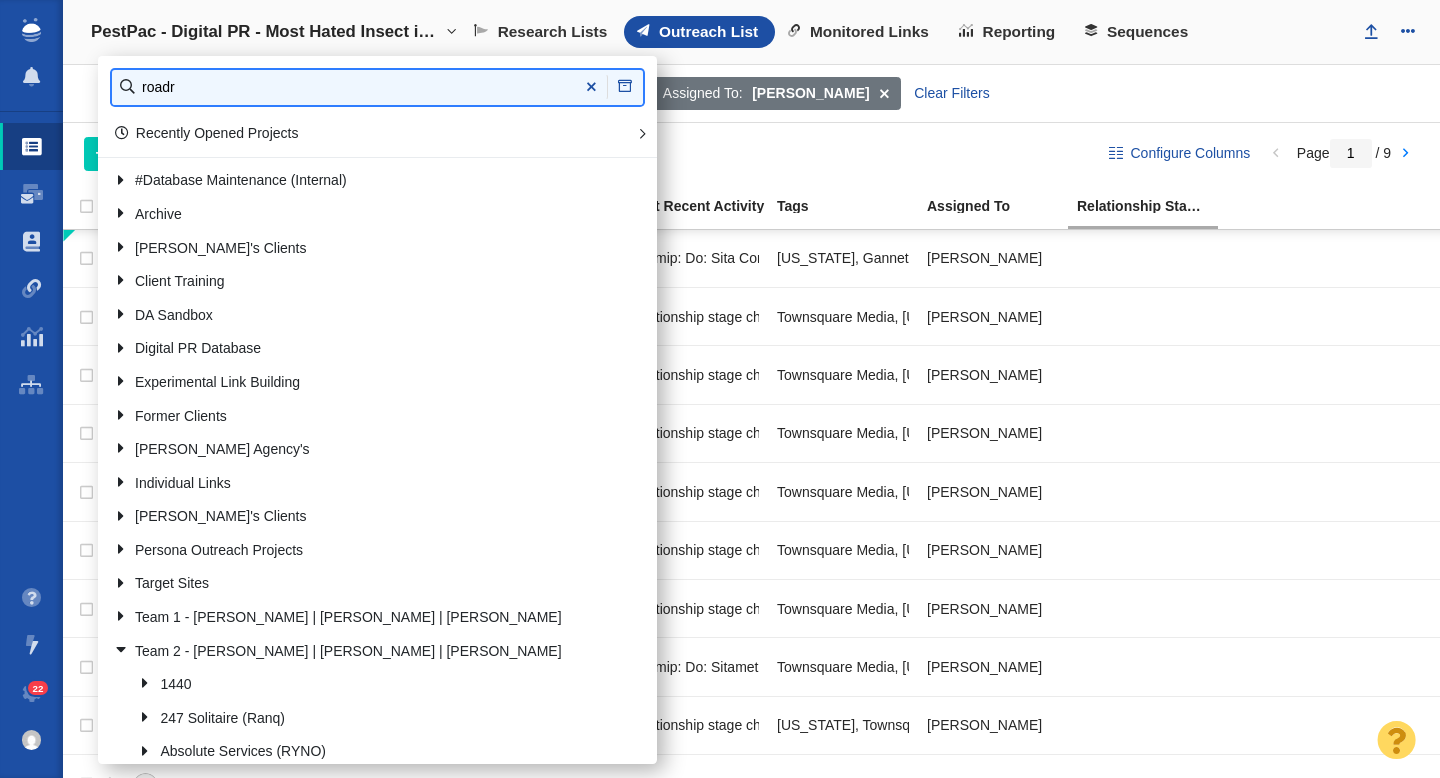 type on "roadr" 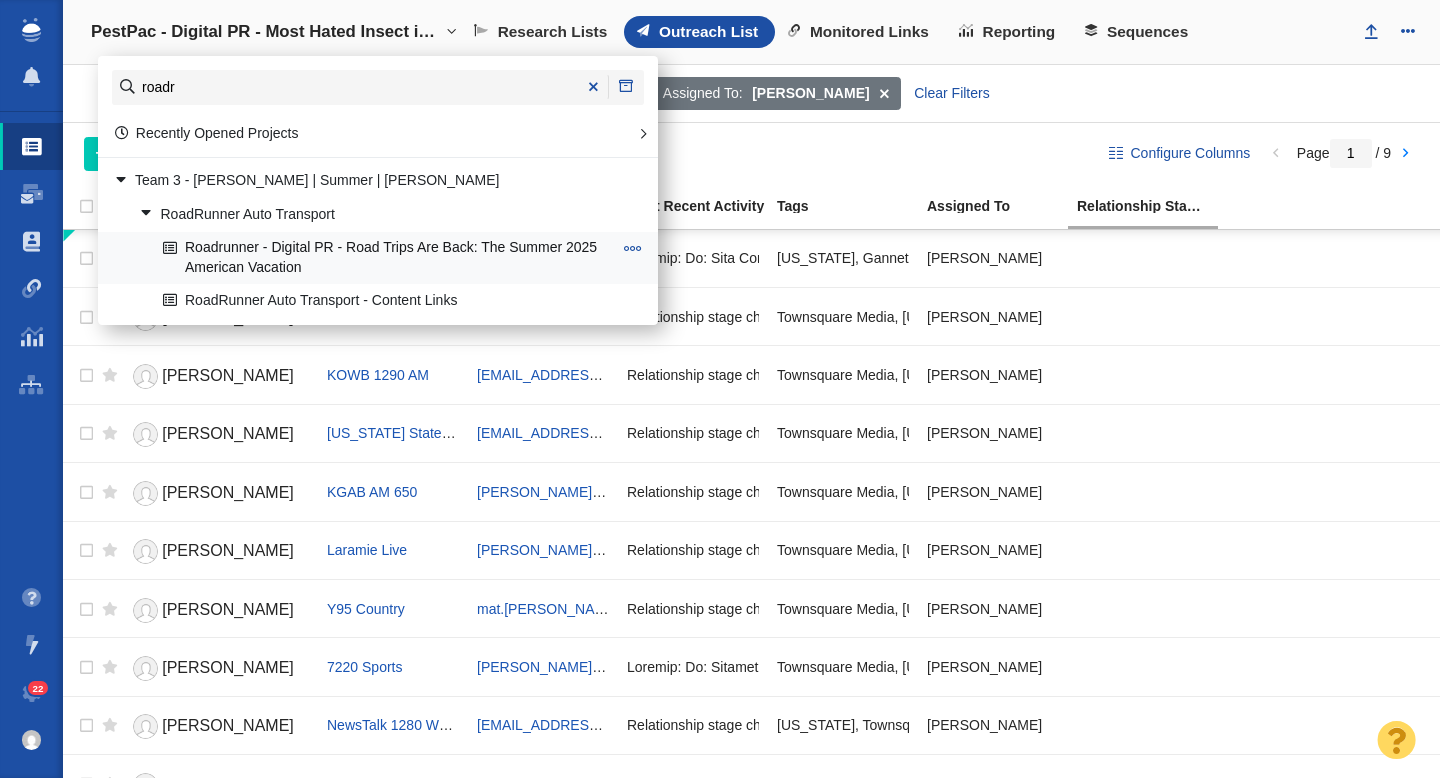 click on "Roadrunner - Digital PR - Road Trips Are Back: The Summer 2025 American Vacation" at bounding box center (387, 258) 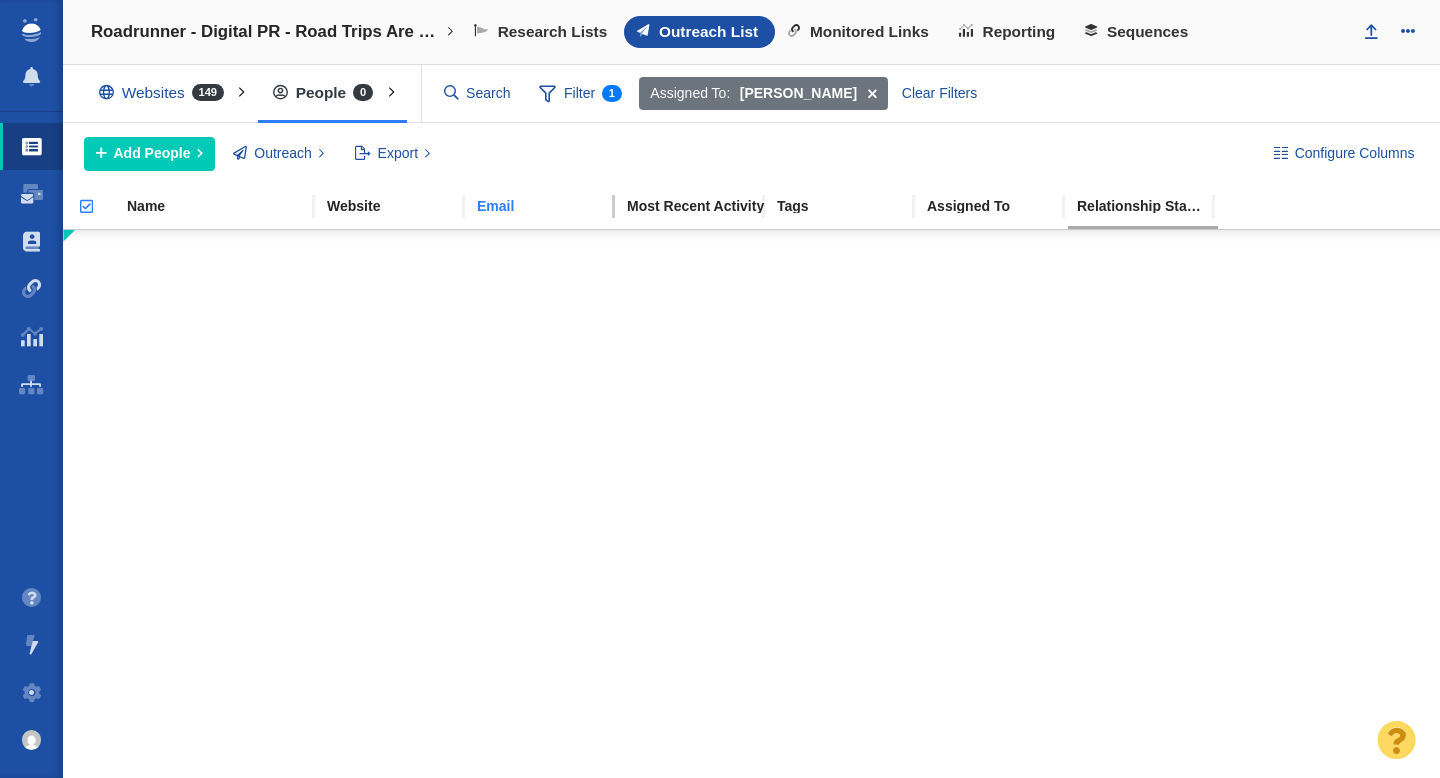 scroll, scrollTop: 0, scrollLeft: 0, axis: both 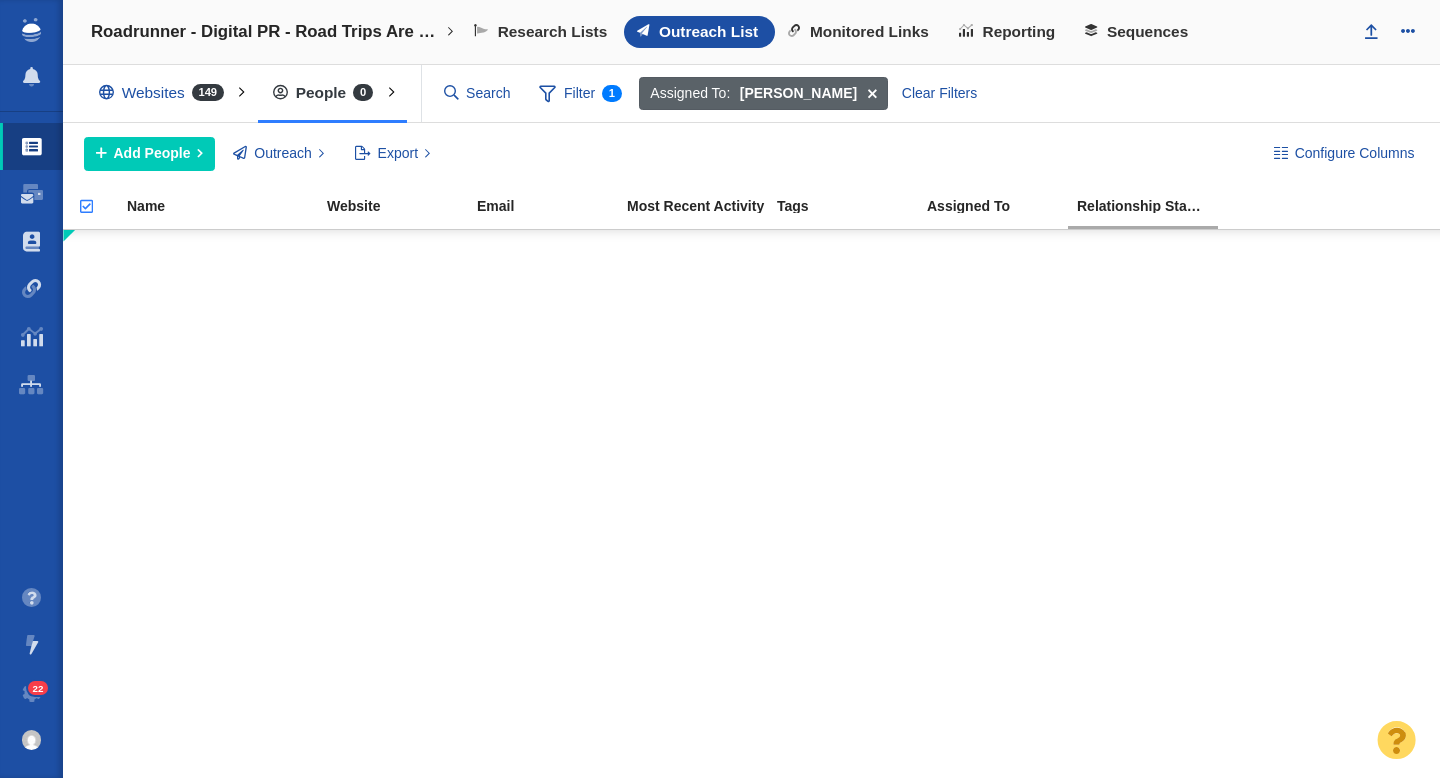click at bounding box center [872, 94] 